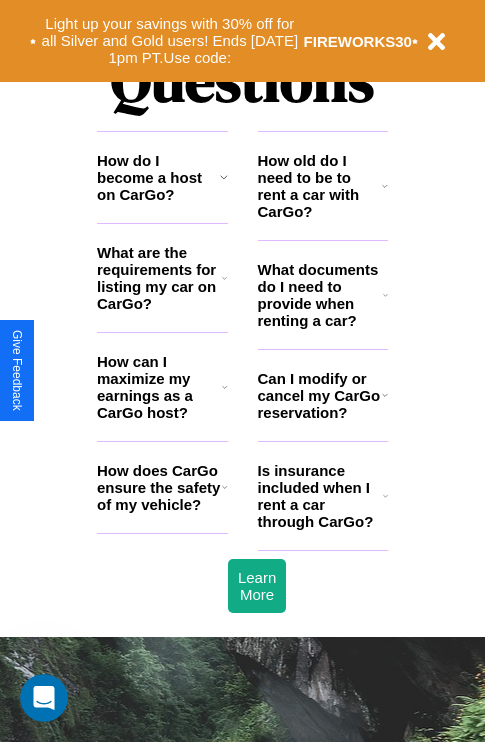 scroll, scrollTop: 2423, scrollLeft: 0, axis: vertical 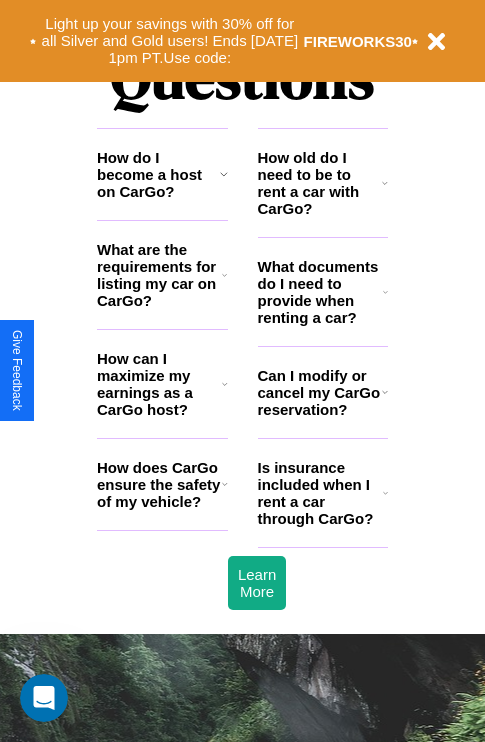 click 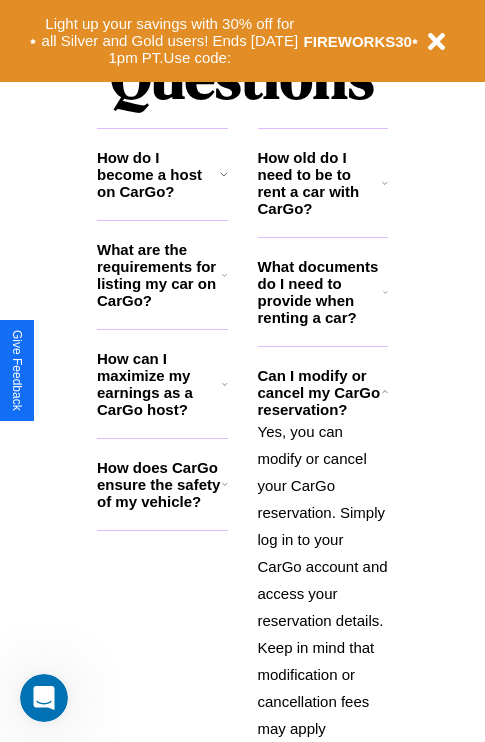 click on "How does CarGo ensure the safety of my vehicle?" at bounding box center (159, 484) 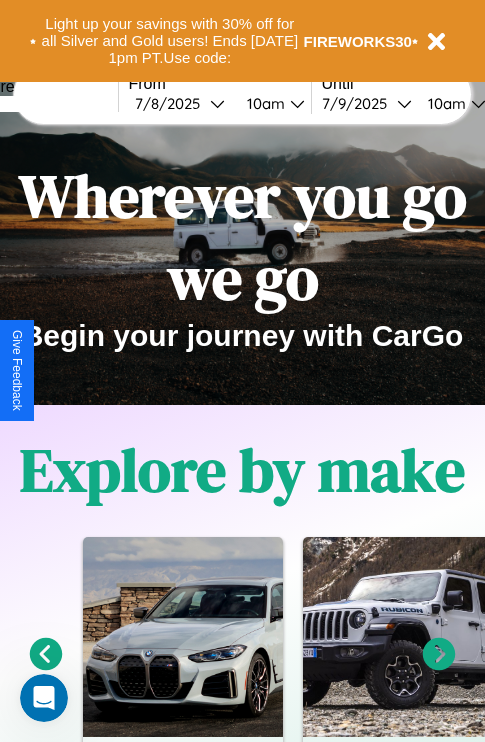 scroll, scrollTop: 0, scrollLeft: 0, axis: both 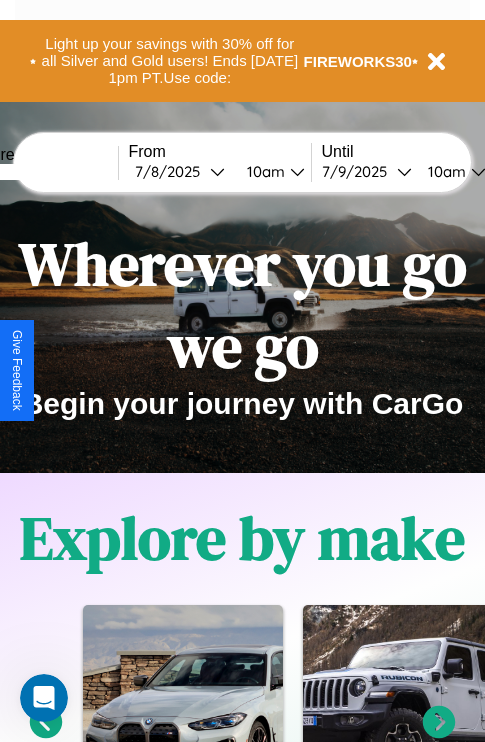 click at bounding box center [43, 172] 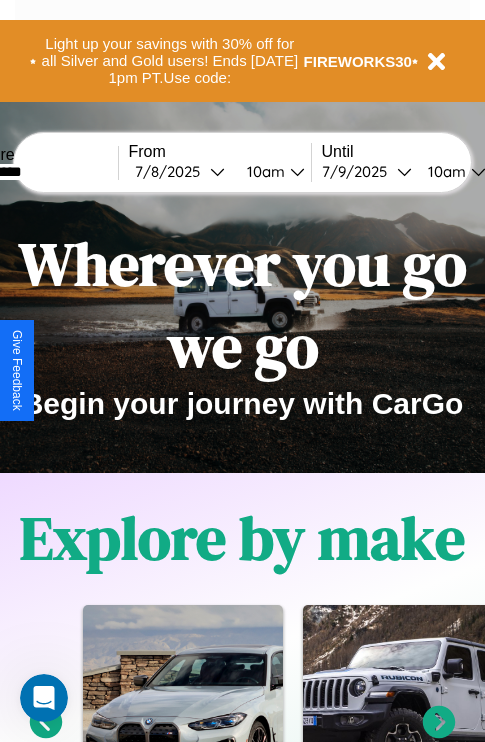 type on "*********" 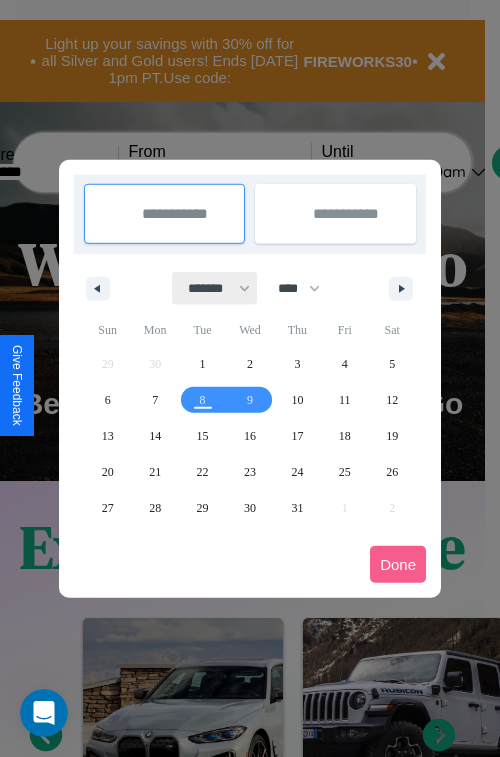 click on "******* ******** ***** ***** *** **** **** ****** ********* ******* ******** ********" at bounding box center [215, 288] 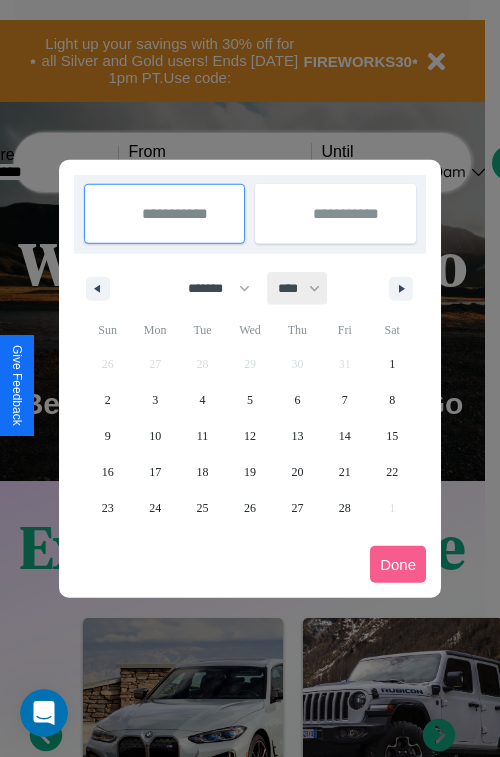 click on "**** **** **** **** **** **** **** **** **** **** **** **** **** **** **** **** **** **** **** **** **** **** **** **** **** **** **** **** **** **** **** **** **** **** **** **** **** **** **** **** **** **** **** **** **** **** **** **** **** **** **** **** **** **** **** **** **** **** **** **** **** **** **** **** **** **** **** **** **** **** **** **** **** **** **** **** **** **** **** **** **** **** **** **** **** **** **** **** **** **** **** **** **** **** **** **** **** **** **** **** **** **** **** **** **** **** **** **** **** **** **** **** **** **** **** **** **** **** **** **** ****" at bounding box center (298, 288) 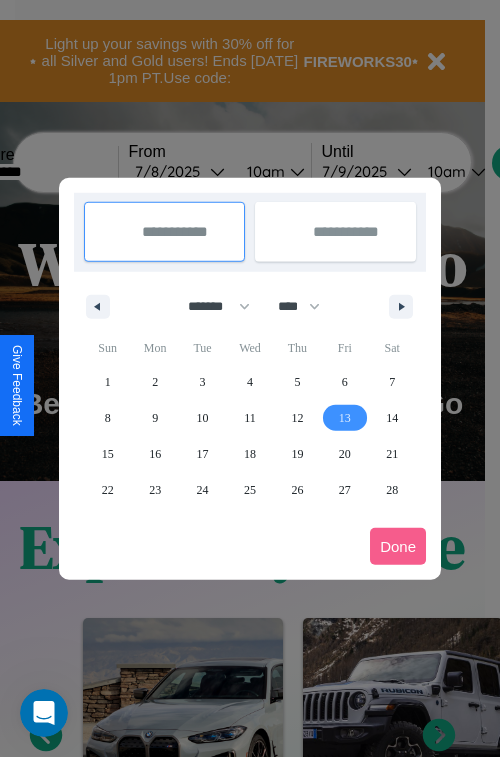 click on "13" at bounding box center (345, 418) 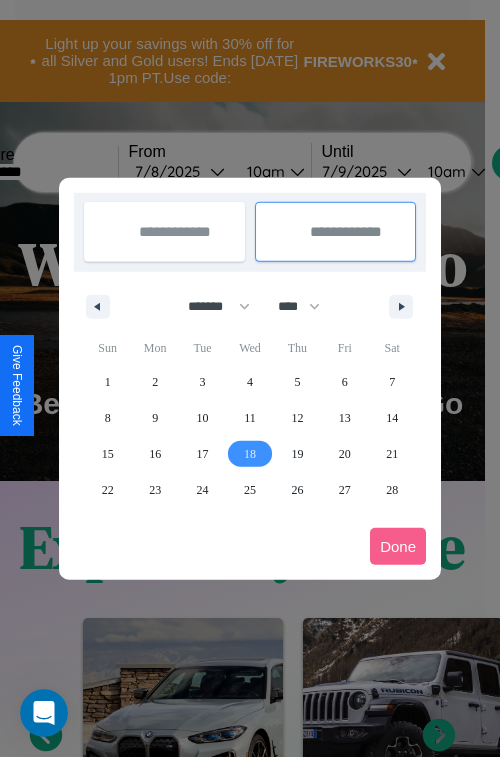 click on "18" at bounding box center (250, 454) 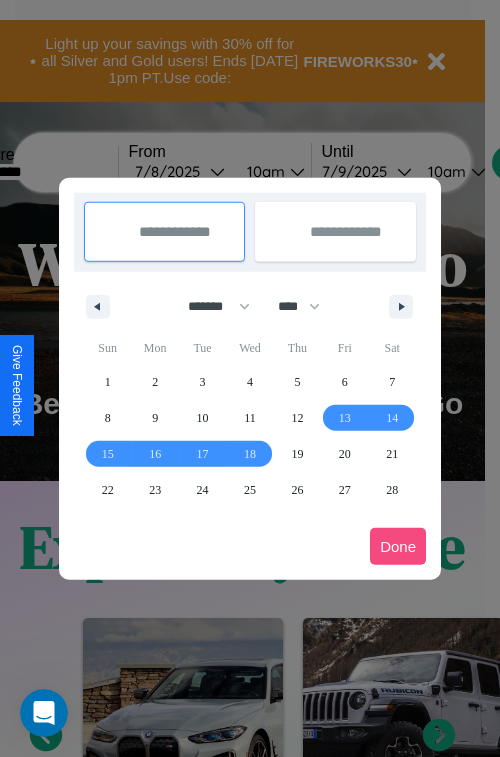 click on "Done" at bounding box center [398, 546] 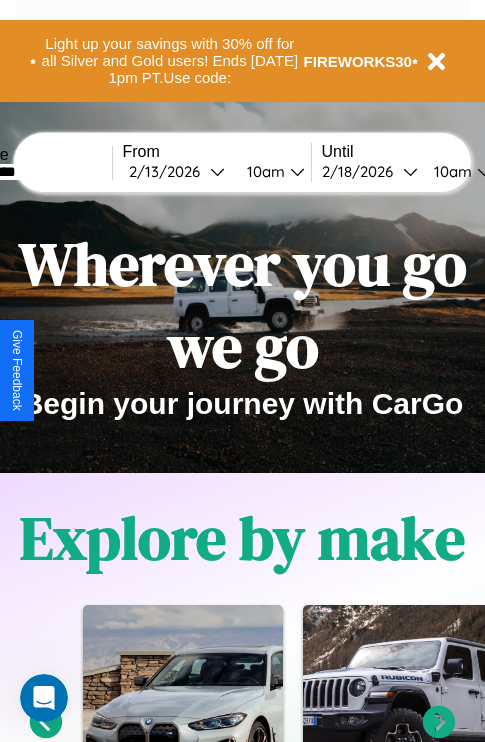 scroll, scrollTop: 0, scrollLeft: 74, axis: horizontal 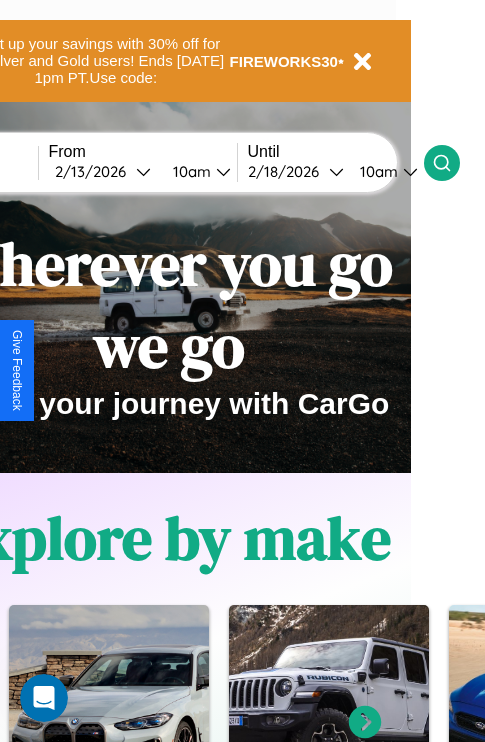 click 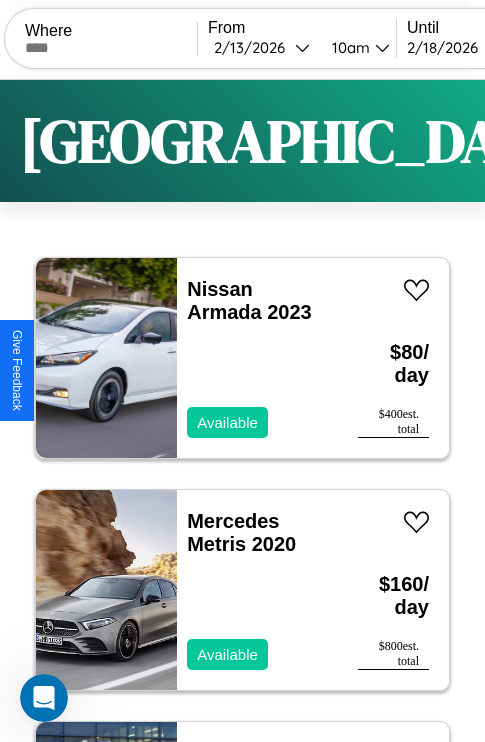 scroll, scrollTop: 95, scrollLeft: 0, axis: vertical 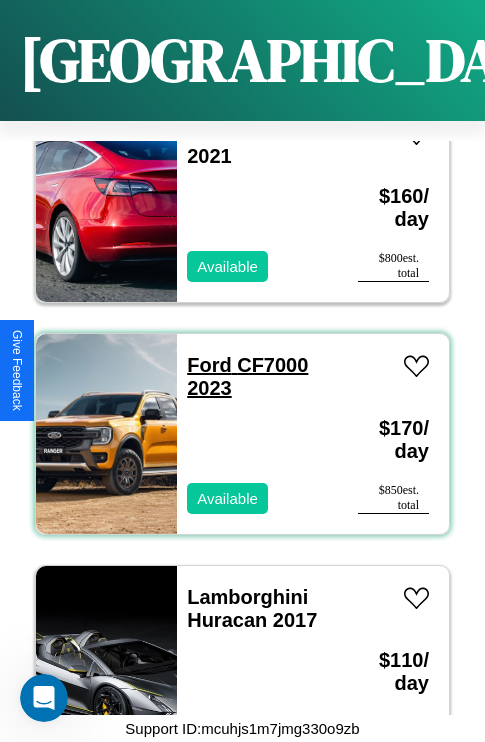 click on "Ford   CF7000   2023" at bounding box center [247, 376] 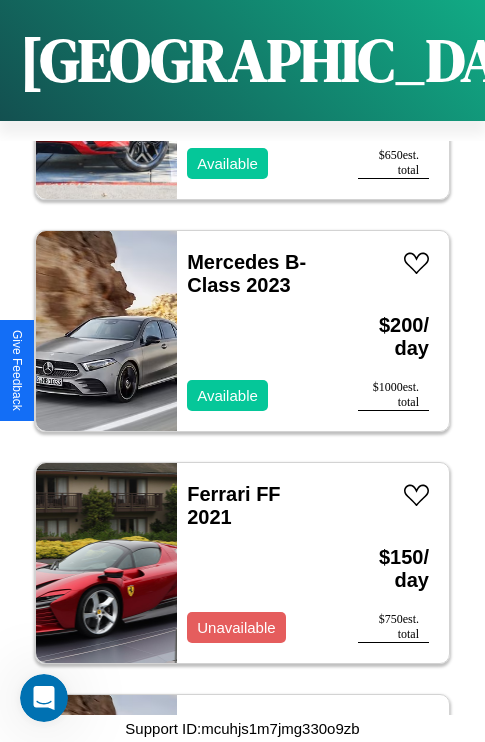 scroll, scrollTop: 32862, scrollLeft: 0, axis: vertical 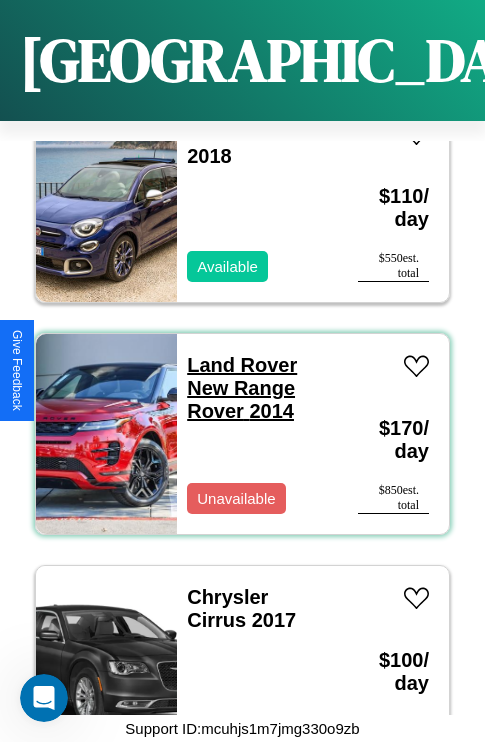 click on "Land Rover   New Range Rover   2014" at bounding box center [242, 388] 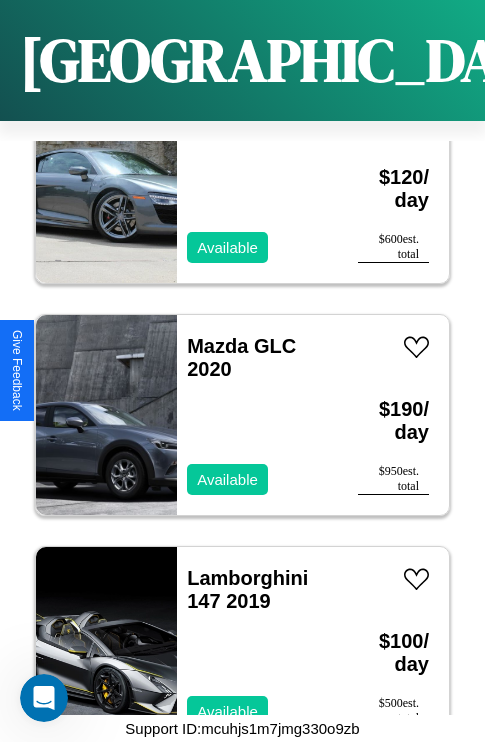 scroll, scrollTop: 18171, scrollLeft: 0, axis: vertical 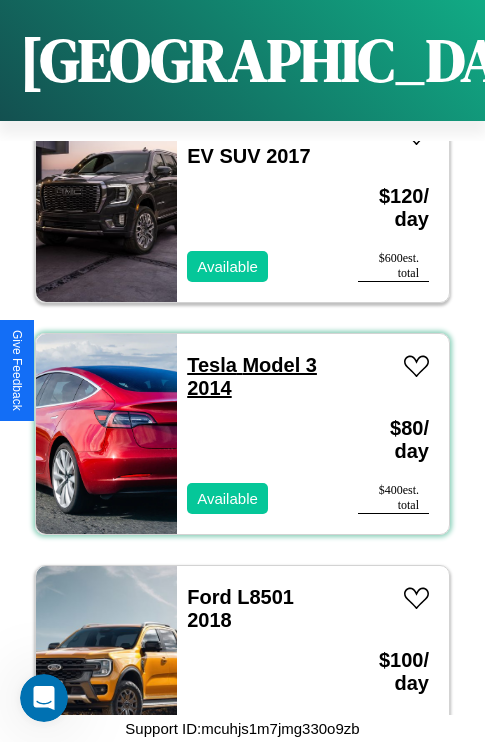 click on "Tesla   Model 3   2014" at bounding box center [252, 376] 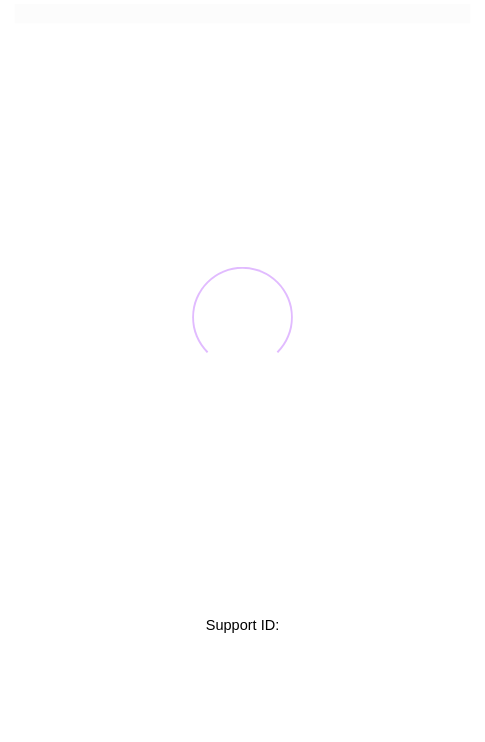 scroll, scrollTop: 0, scrollLeft: 0, axis: both 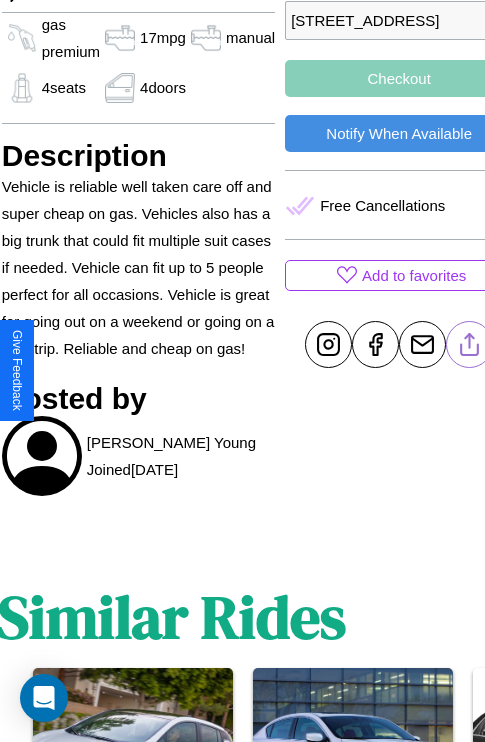 click 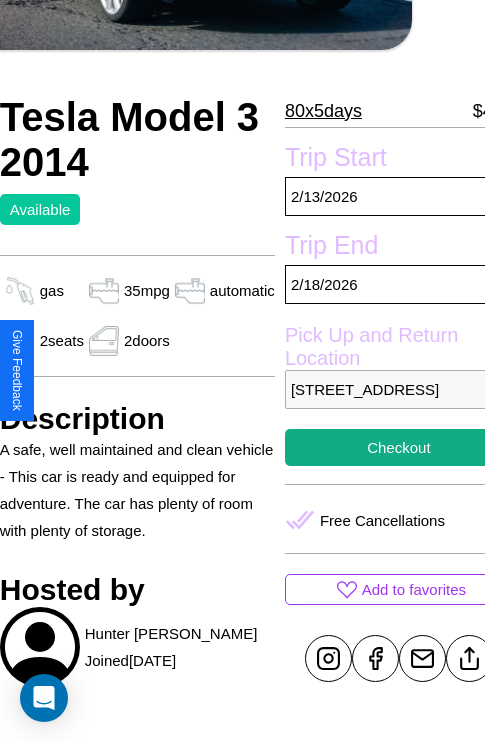 scroll, scrollTop: 350, scrollLeft: 84, axis: both 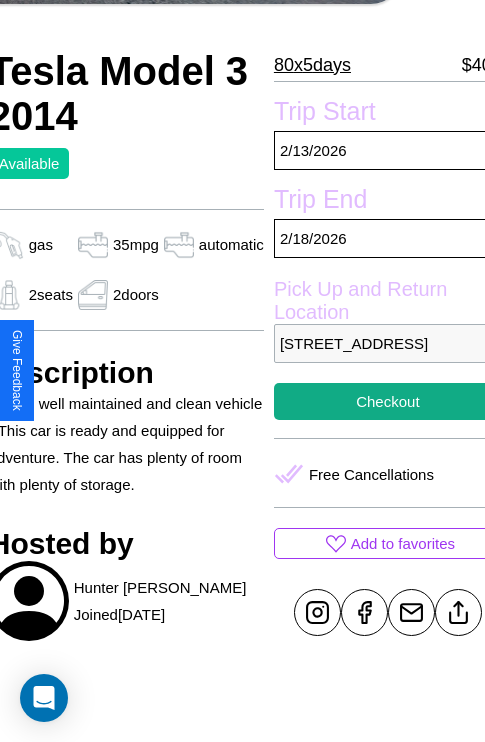 click on "[STREET_ADDRESS]" at bounding box center (388, 343) 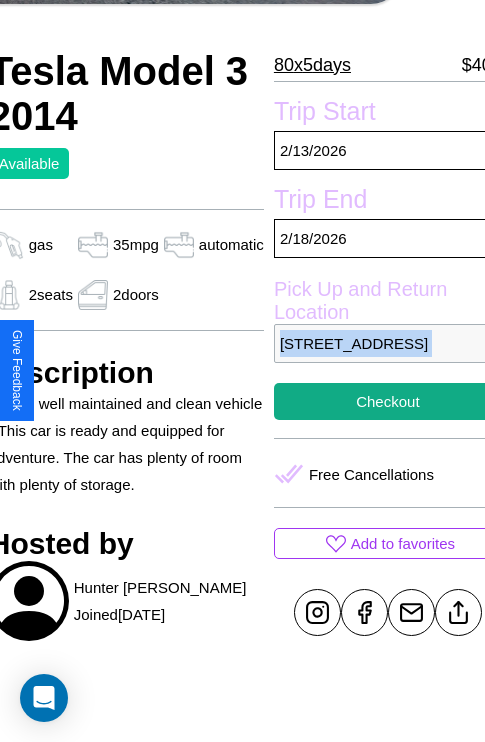 click on "[STREET_ADDRESS]" at bounding box center (388, 343) 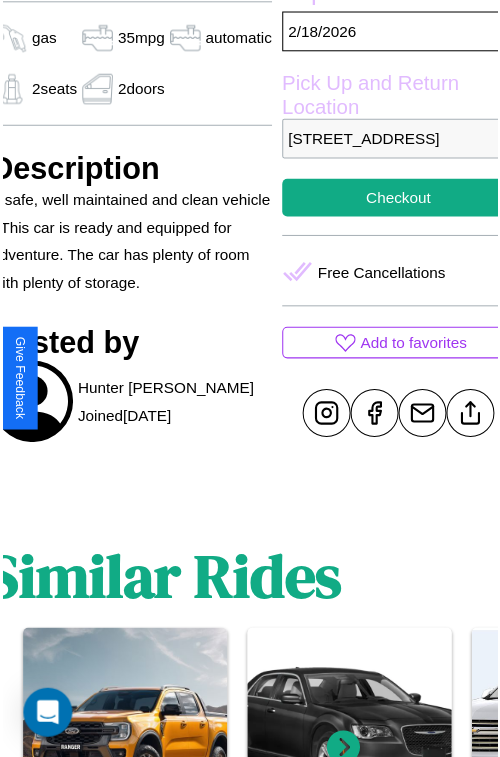 scroll, scrollTop: 577, scrollLeft: 84, axis: both 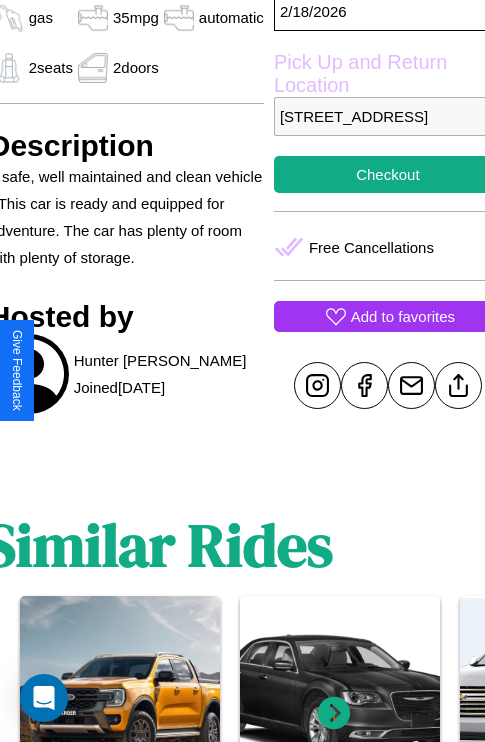 click on "Add to favorites" at bounding box center (403, 316) 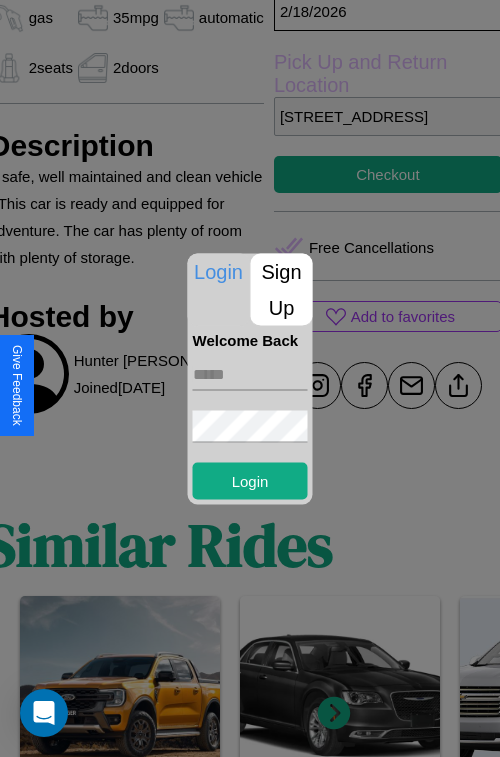 click at bounding box center (250, 374) 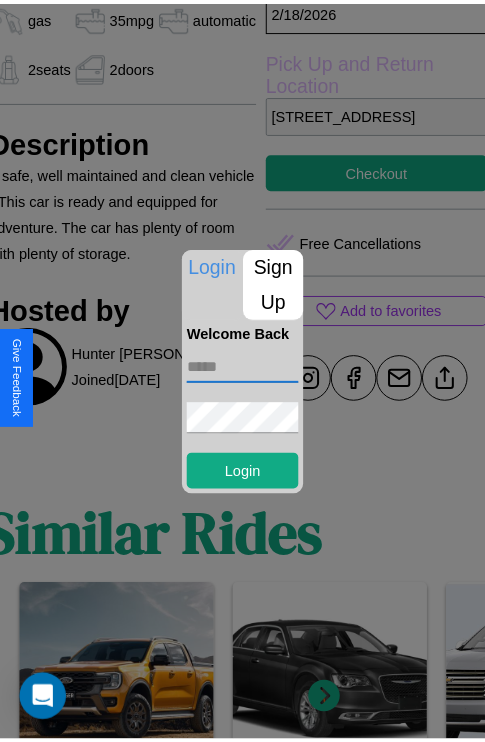 scroll, scrollTop: 638, scrollLeft: 84, axis: both 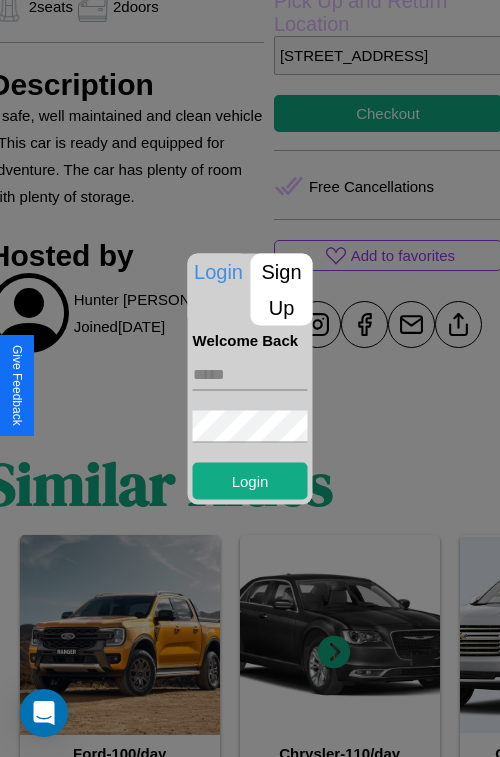 click at bounding box center [250, 378] 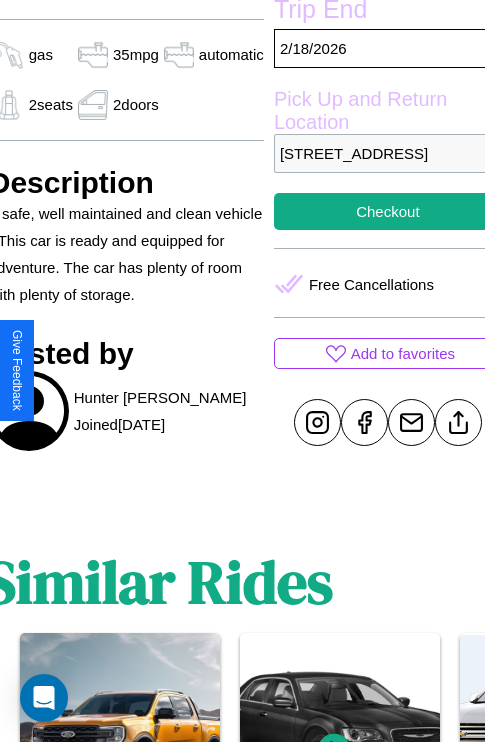 scroll, scrollTop: 435, scrollLeft: 84, axis: both 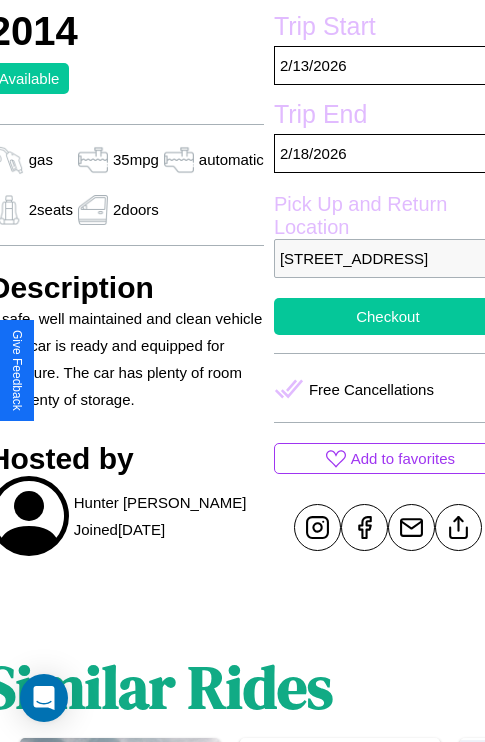 click on "Checkout" at bounding box center [388, 316] 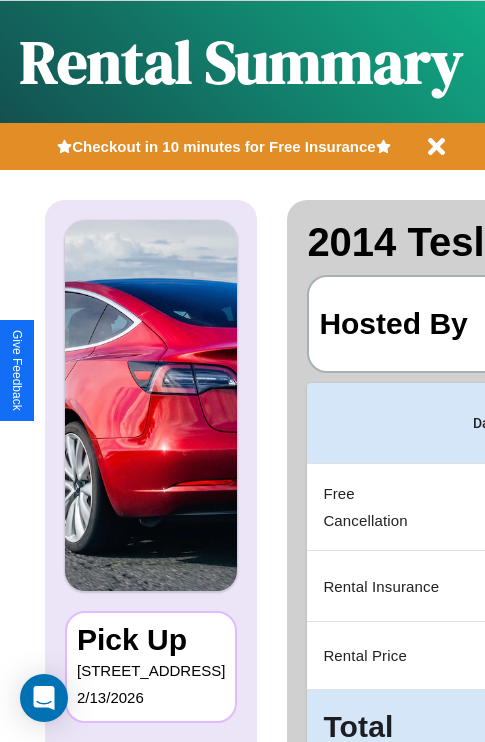 scroll, scrollTop: 0, scrollLeft: 379, axis: horizontal 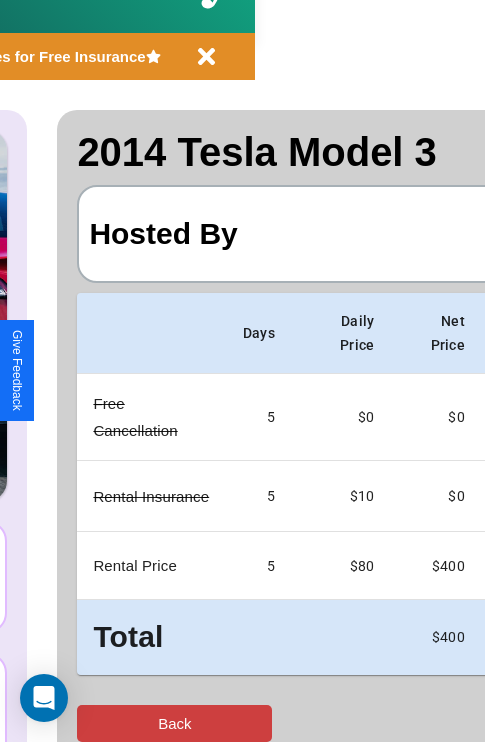 click on "Back" at bounding box center (174, 723) 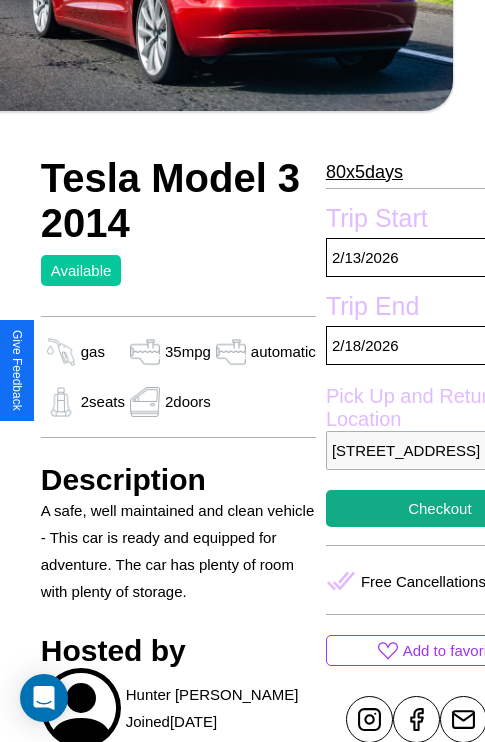 scroll, scrollTop: 493, scrollLeft: 64, axis: both 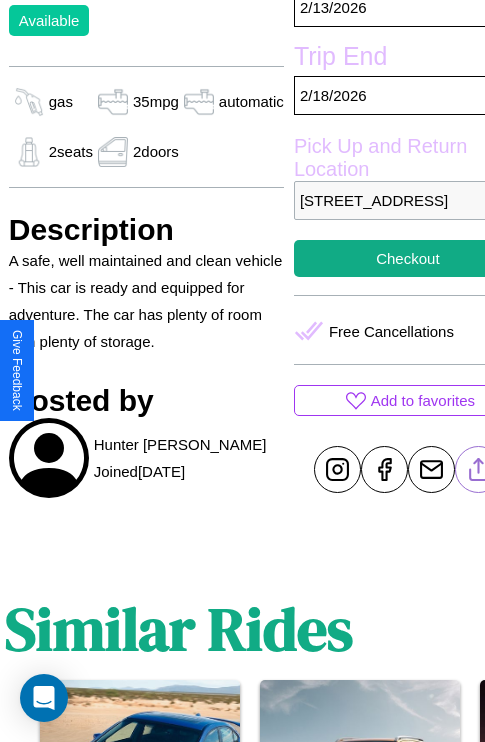 click 